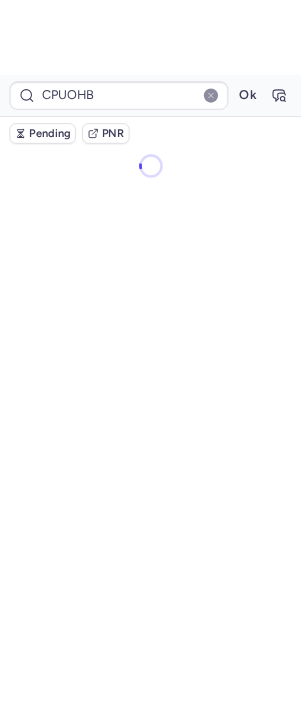 scroll, scrollTop: 0, scrollLeft: 0, axis: both 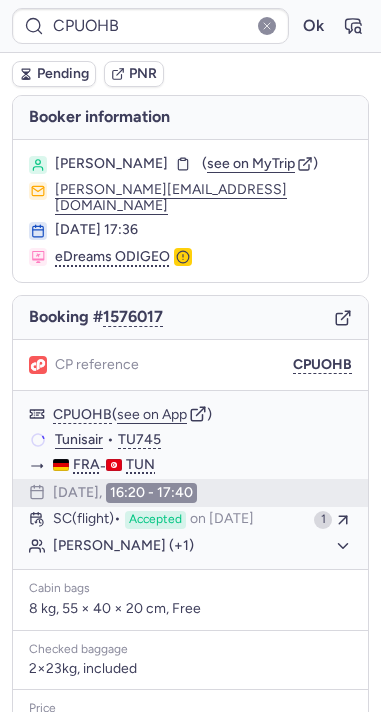 click on "[PERSON_NAME] information [PERSON_NAME]  ( see on MyTrip  )  [PERSON_NAME][EMAIL_ADDRESS][DOMAIN_NAME] [DATE] 17:36 eDreams ODIGEO Booking # 1576017 CP reference CPUOHB CPUOHB  ( see on App )  Tunisair  •  TU745 FRA  -  TUN [DATE]  16:20 - 17:40 SC   (flight)  Accepted  on [DATE] 1 [PERSON_NAME] (+1)  Cabin bags  8 kg, 55 × 40 × 20 cm, Free Checked baggage 2×23kg, included Price €588.98  1300651052  ( see flight )  EDO [GEOGRAPHIC_DATA] [GEOGRAPHIC_DATA] [EMAIL_ADDRESS][DOMAIN_NAME] [DOMAIN_NAME][EMAIL_ADDRESS][DOMAIN_NAME] [DOMAIN_NAME][EMAIL_ADDRESS][DOMAIN_NAME] -- Checking supplier's conditions..." at bounding box center (190, 571) 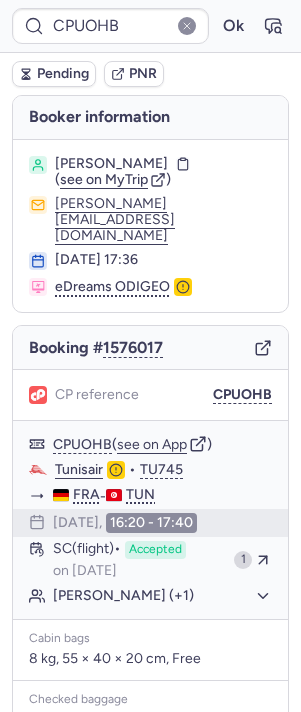 type 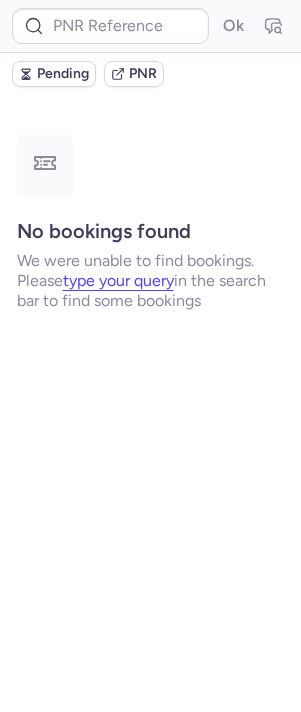 scroll, scrollTop: 0, scrollLeft: 0, axis: both 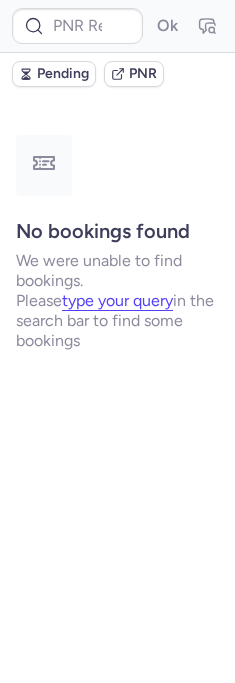 type on "6112743" 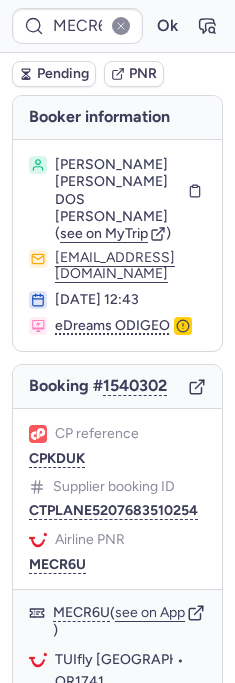 type on "6114146" 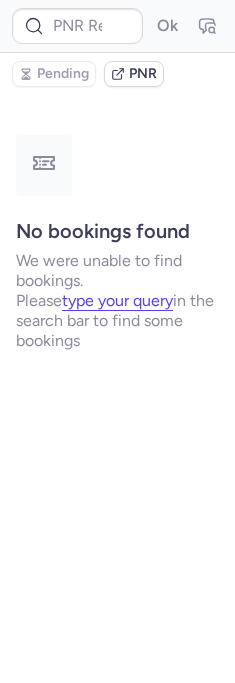 type on "CPPUCC" 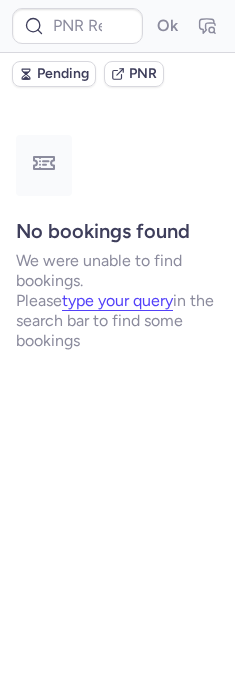 type on "6113803" 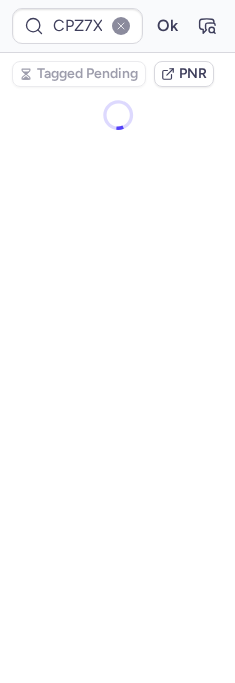 type on "CPKTDZ" 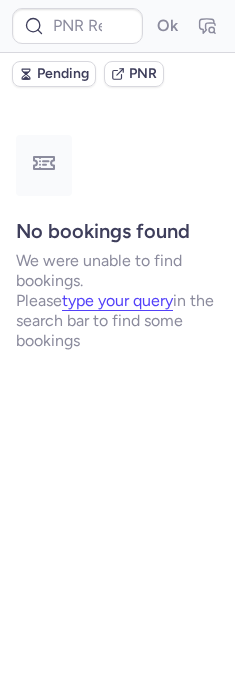 type on "CP3YKH" 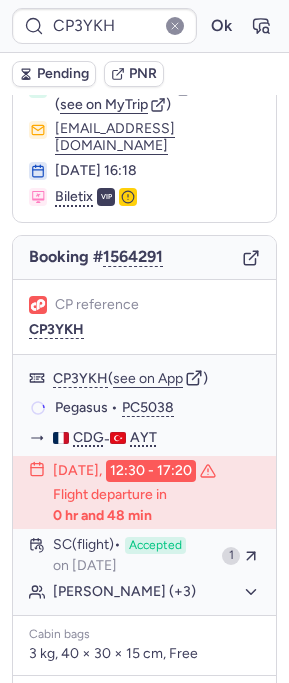 scroll, scrollTop: 0, scrollLeft: 0, axis: both 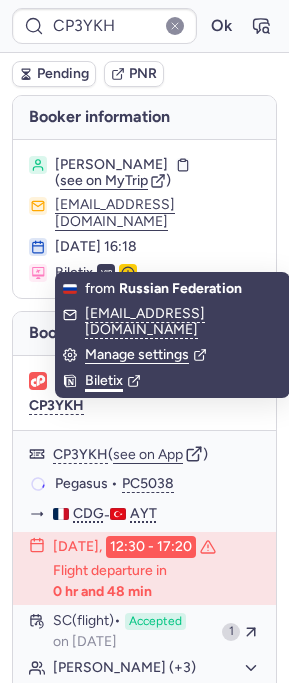 click on "Biletix" at bounding box center (113, 381) 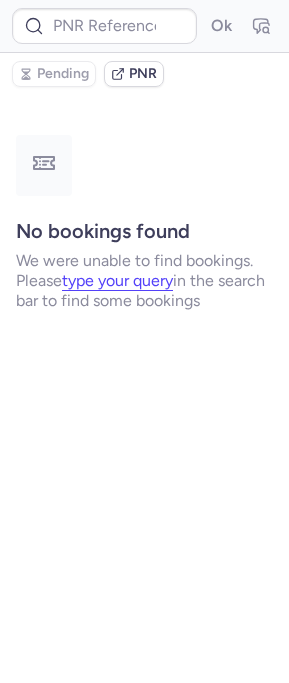 type on "QR57SH" 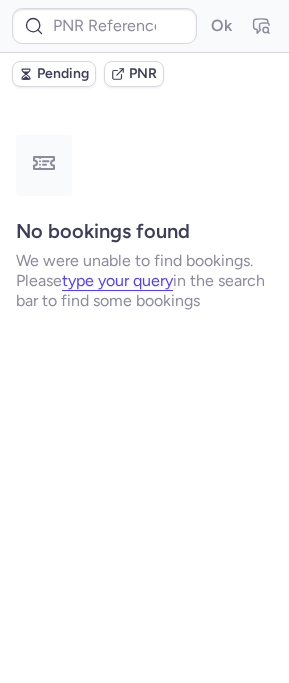 type on "CPHEIL" 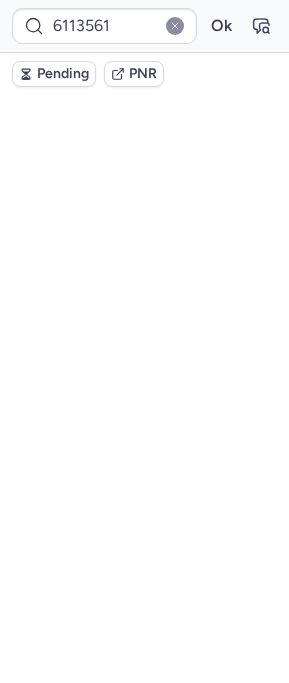 type on "6112743" 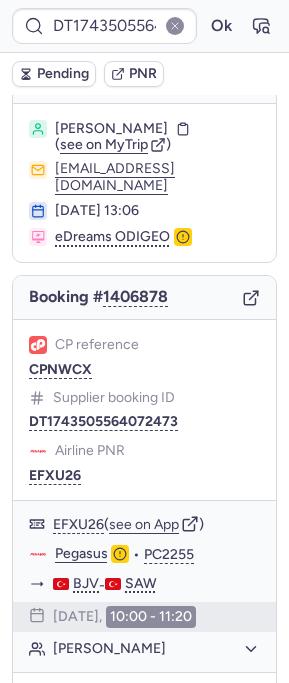 scroll, scrollTop: 0, scrollLeft: 0, axis: both 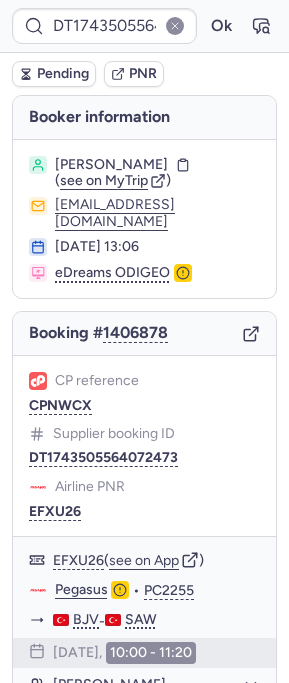 click on "Booking # 1406878" at bounding box center [144, 334] 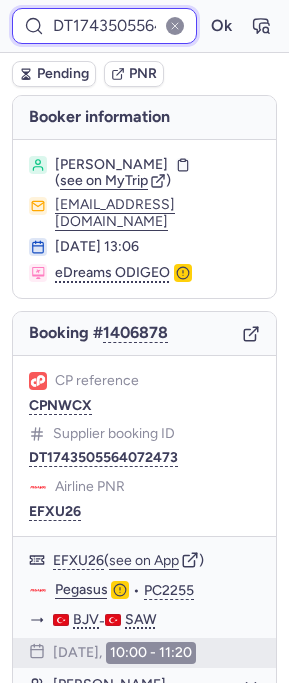 click on "DT1743505564072473" at bounding box center [104, 26] 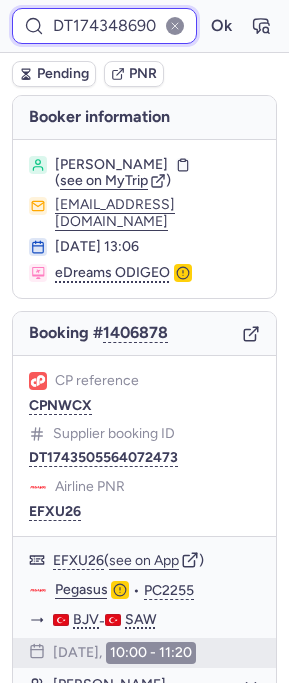 scroll, scrollTop: 0, scrollLeft: 75, axis: horizontal 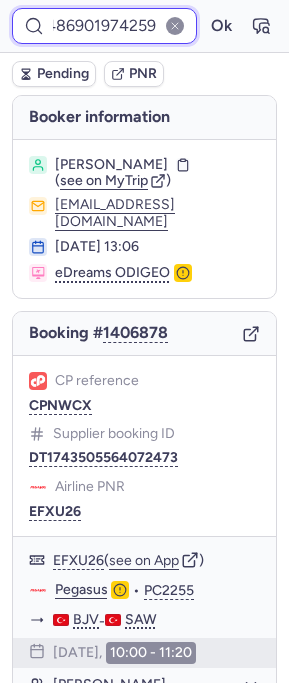 click on "Ok" at bounding box center (221, 26) 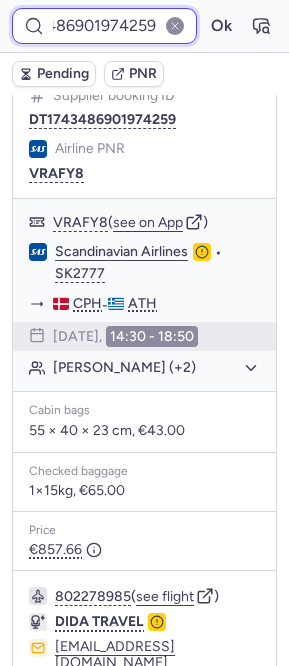 scroll, scrollTop: 0, scrollLeft: 0, axis: both 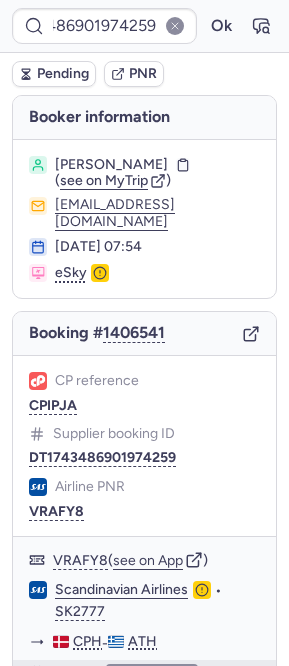 click on "Booking # 1406541" at bounding box center [144, 334] 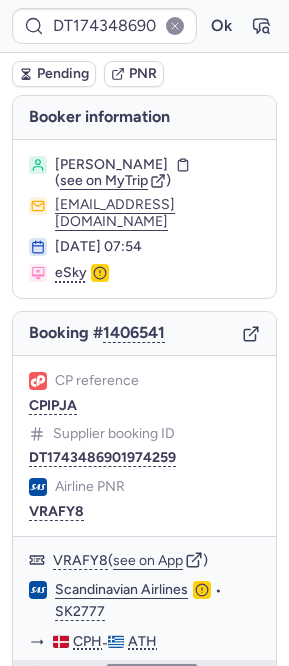 click 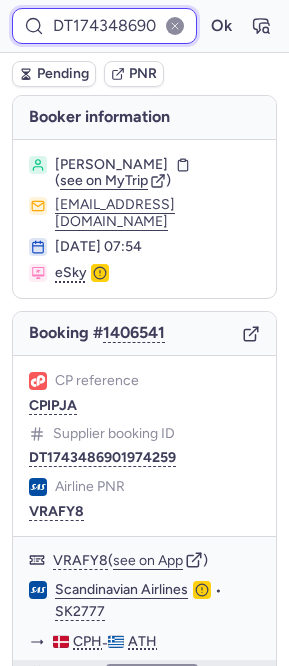 click on "DT1743486901974259" at bounding box center [104, 26] 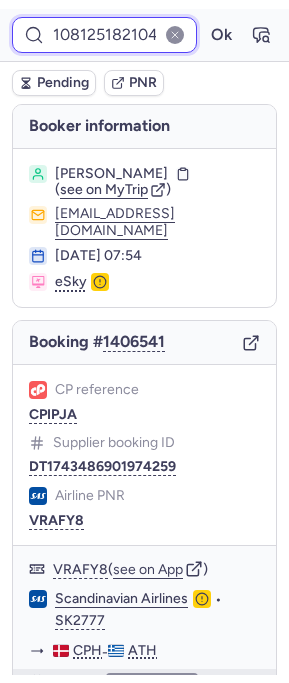 scroll, scrollTop: 0, scrollLeft: 32, axis: horizontal 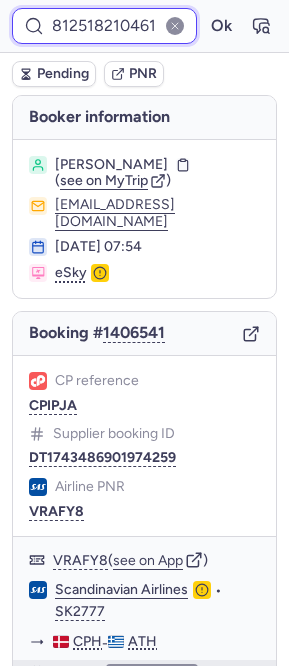 click on "Ok" at bounding box center [221, 26] 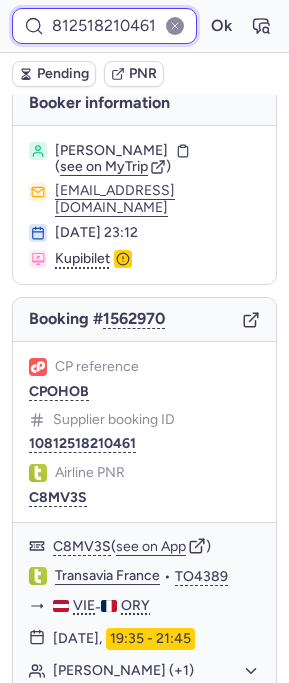 scroll, scrollTop: 0, scrollLeft: 0, axis: both 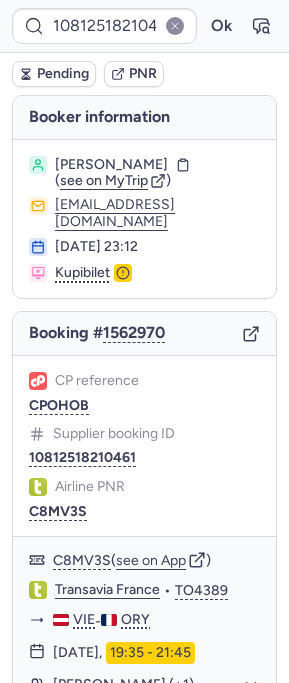 click 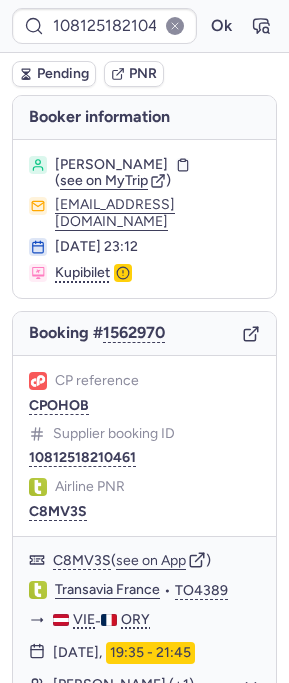 type on "DT1743505564072473" 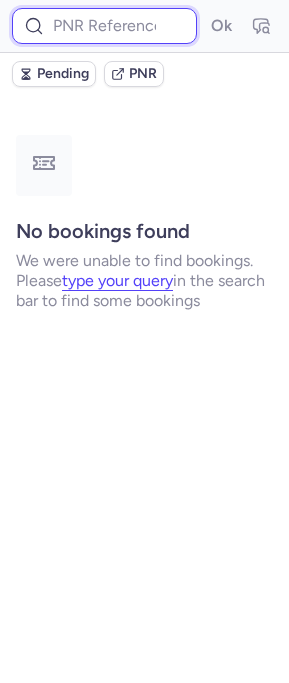 click at bounding box center (104, 26) 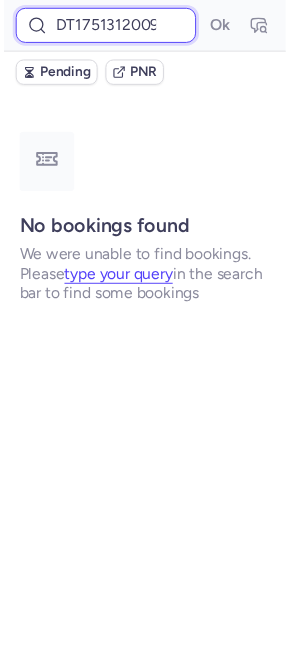 scroll, scrollTop: 0, scrollLeft: 56, axis: horizontal 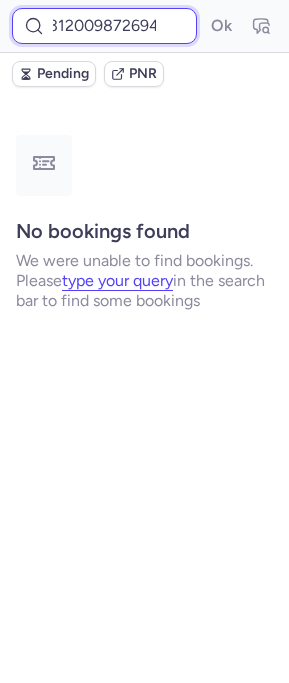 click on "Ok" at bounding box center (221, 26) 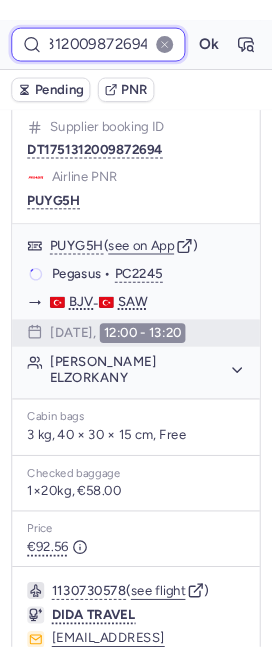 scroll, scrollTop: 202, scrollLeft: 0, axis: vertical 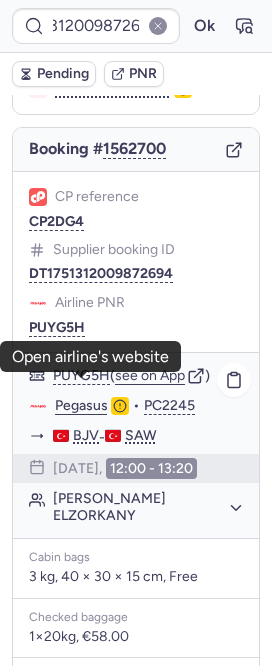 click on "Pegasus" 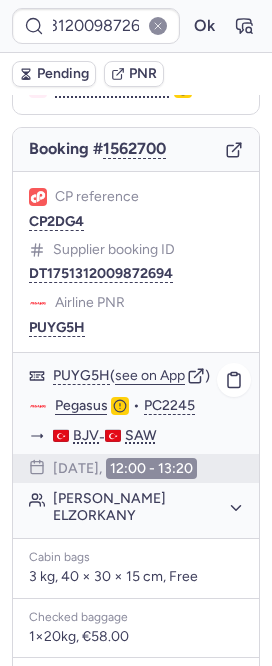 scroll, scrollTop: 0, scrollLeft: 0, axis: both 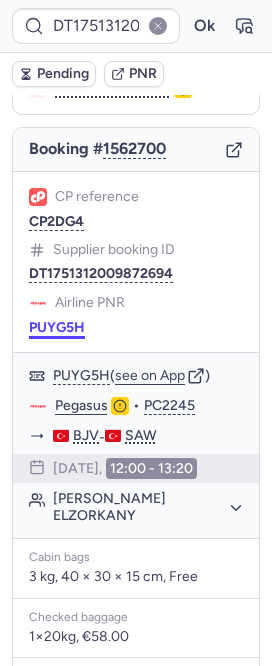 click on "PUYG5H" at bounding box center [57, 328] 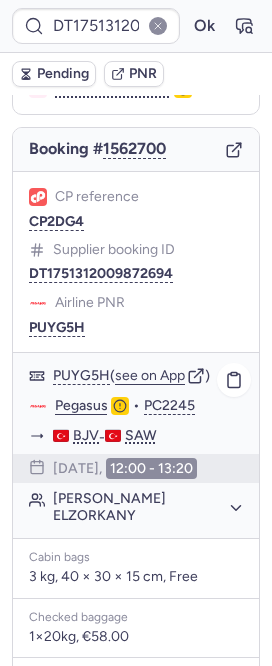 click on "[PERSON_NAME] ELZORKANY" 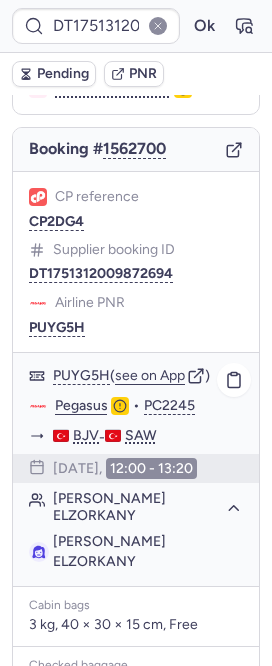 click on "[PERSON_NAME] ELZORKANY" at bounding box center (148, 552) 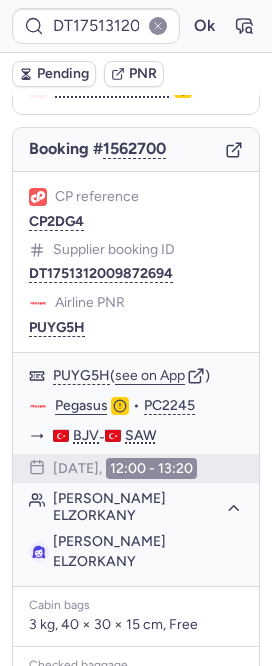 click on "Airline PNR PUYG5H" 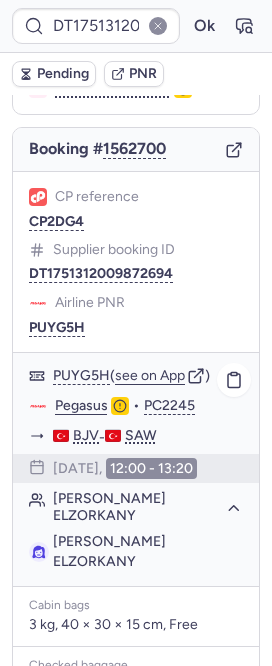 click on "[PERSON_NAME] ELZORKANY" at bounding box center [109, 551] 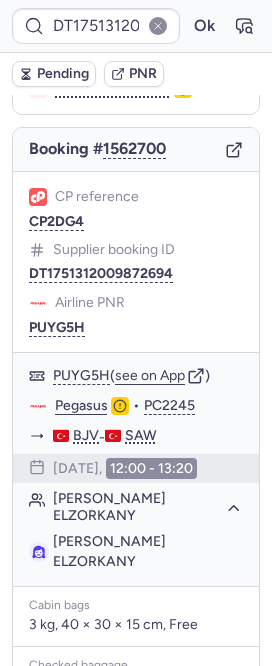 copy on "ELZORKANY" 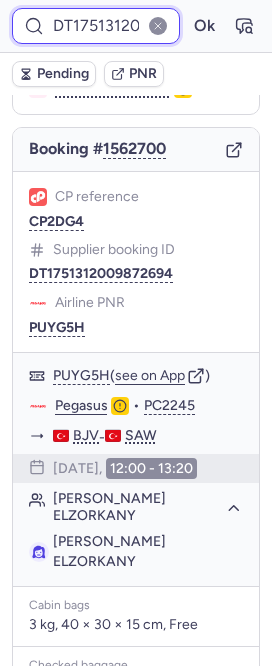 click on "DT1751312009872694" at bounding box center [96, 26] 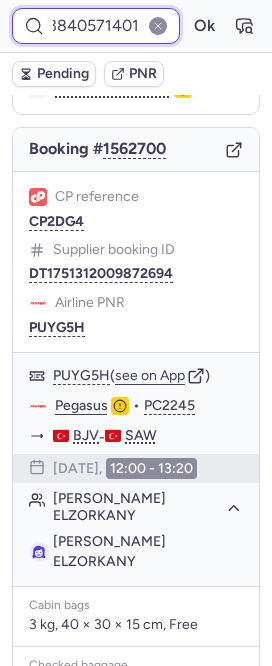 type on "DT1743513840571401" 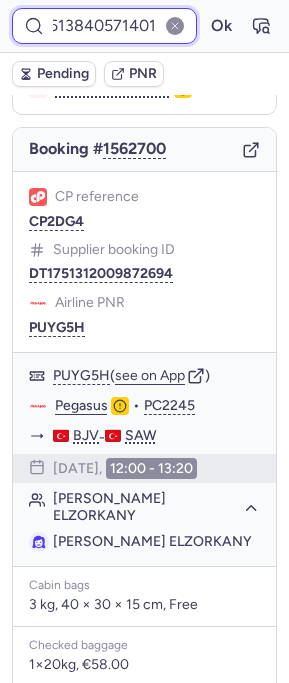 scroll, scrollTop: 0, scrollLeft: 72, axis: horizontal 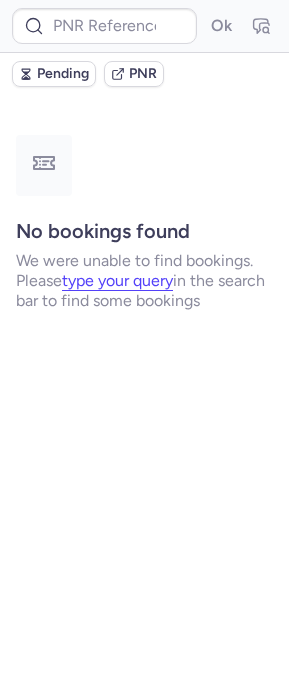 type on "7353862" 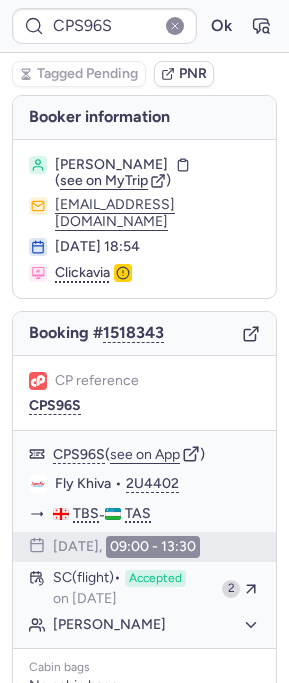 type on "CPVIQF" 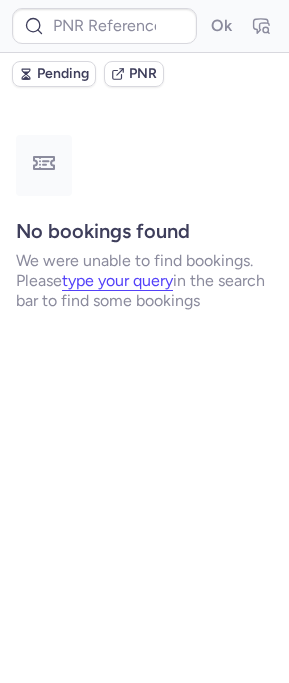 type on "CPXA4P" 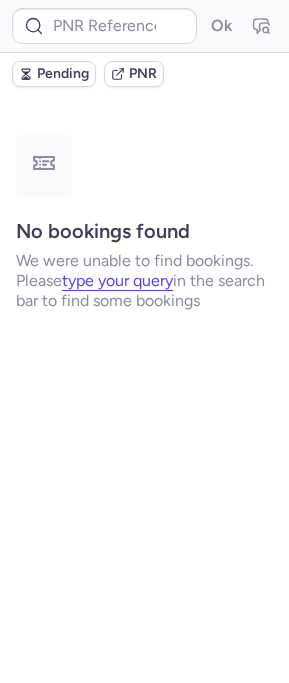 type on "CPXA4P" 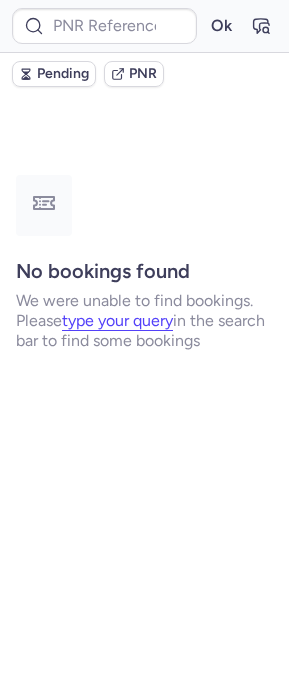 type on "02688834" 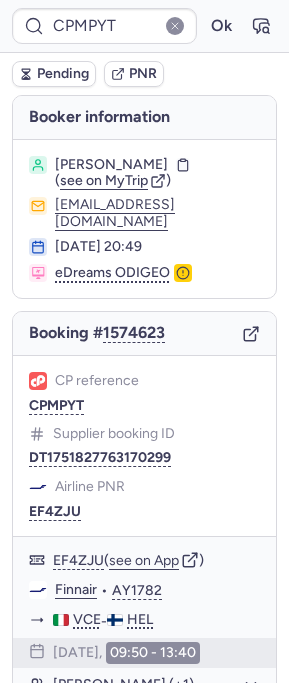 type on "CPWTRX" 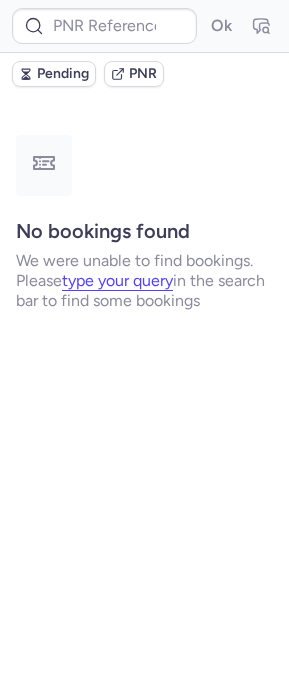 type on "CPDADJ" 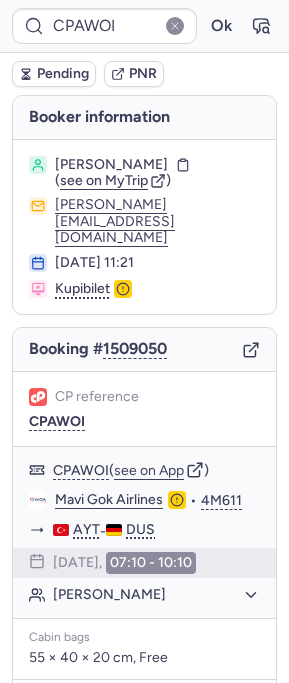 type on "CPHYN2" 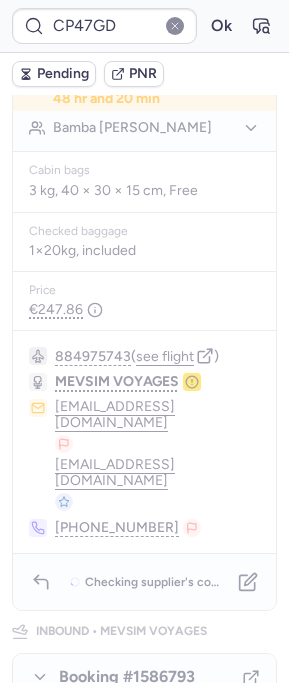 scroll, scrollTop: 0, scrollLeft: 0, axis: both 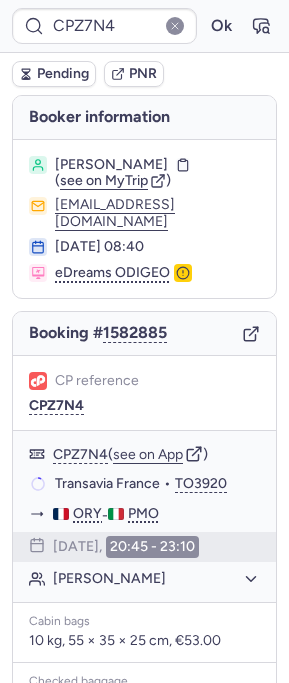 type on "CPSZJ5" 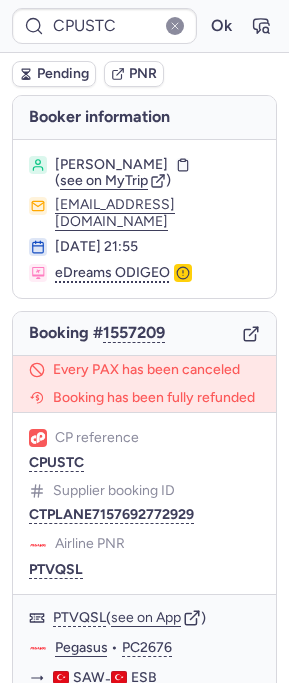 type on "CPUZVV" 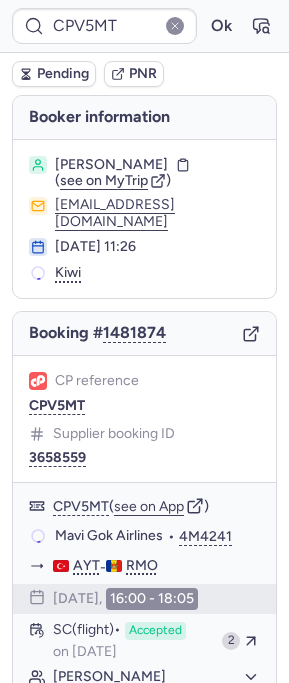 type on "CPSW4V" 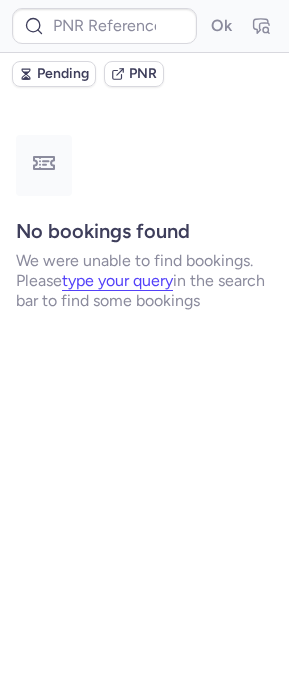 type on "CPXA4P" 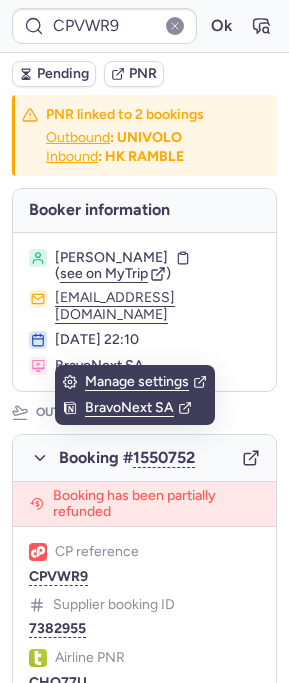 click on "Manage settings" at bounding box center [135, 382] 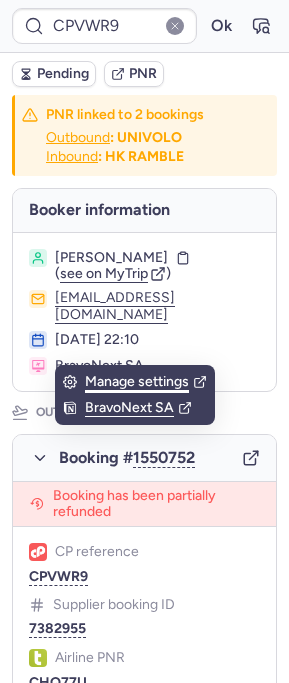 click on "Manage settings" at bounding box center [146, 382] 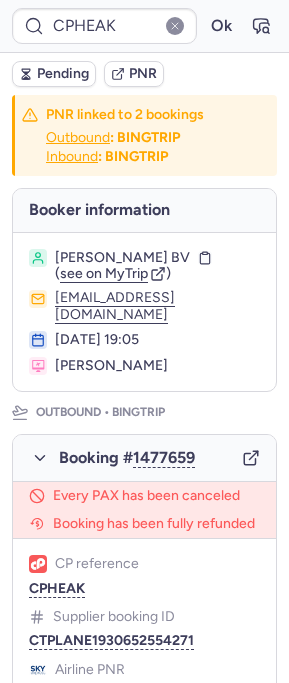 type on "CPJQDY" 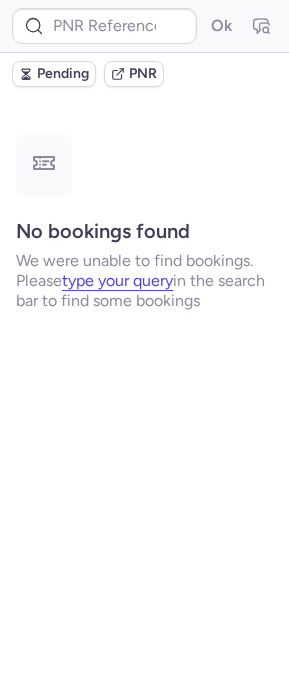 type on "CPXUP5" 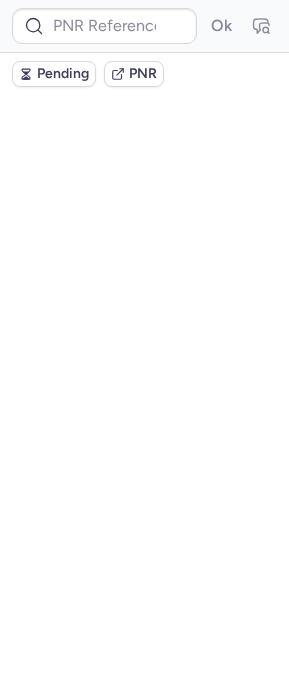 scroll, scrollTop: 0, scrollLeft: 0, axis: both 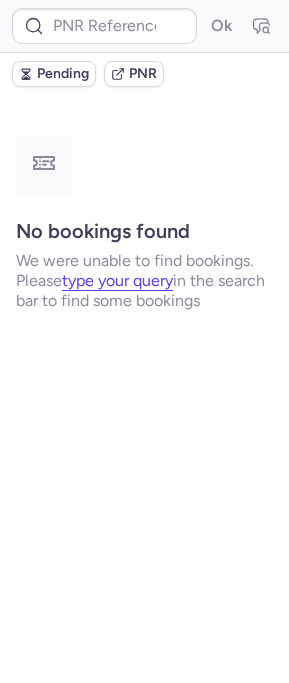 type on "CPPSTJ" 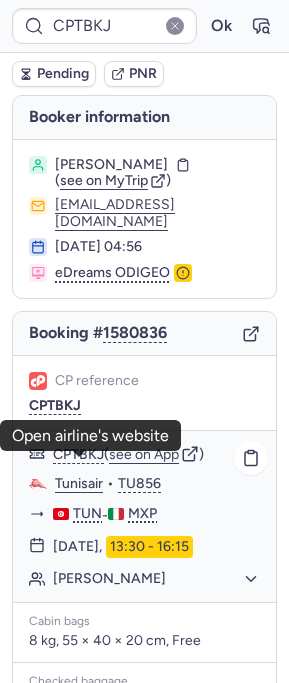 click on "Tunisair" 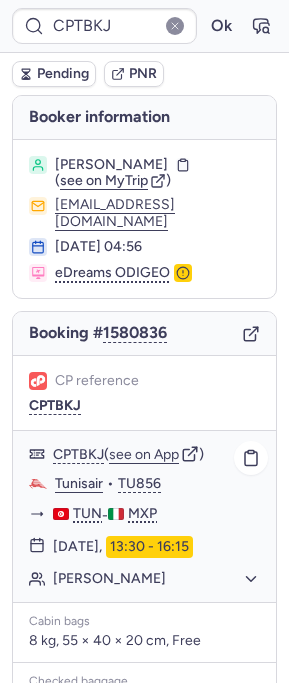 click on "[PERSON_NAME]" 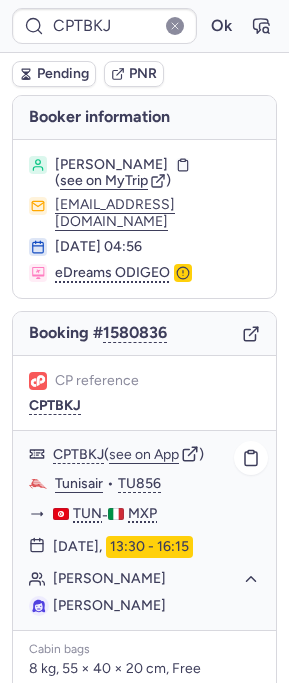 click on "[PERSON_NAME]" 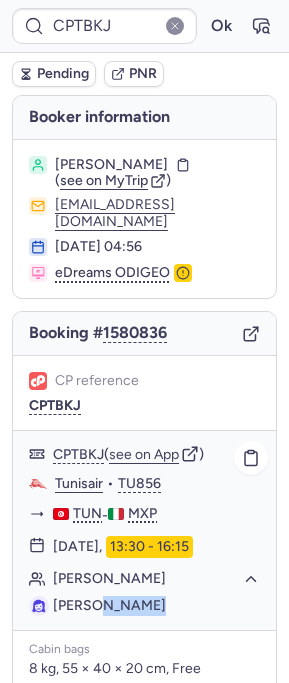 click on "[PERSON_NAME]" at bounding box center [109, 605] 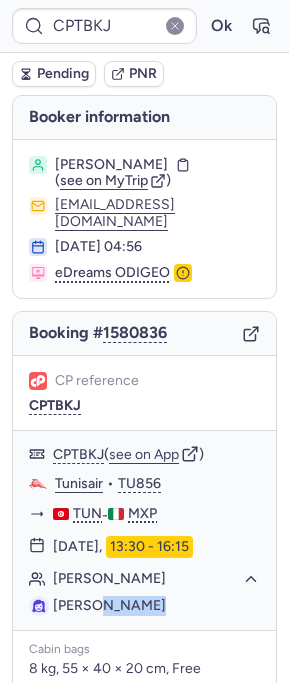 copy on "HAOUARI" 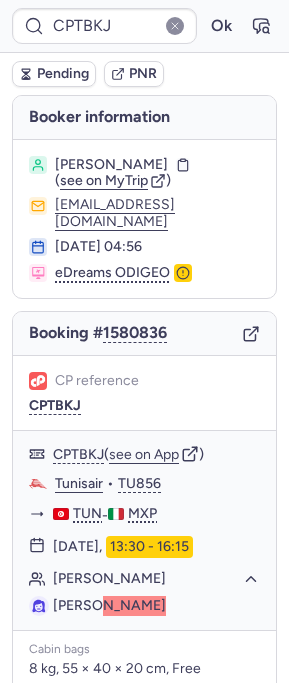type on "CPZQ2V" 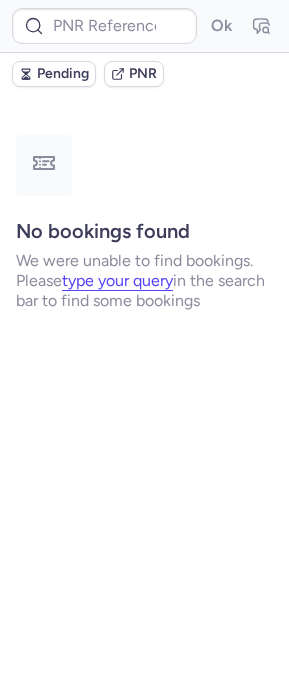 type on "CP2DHN" 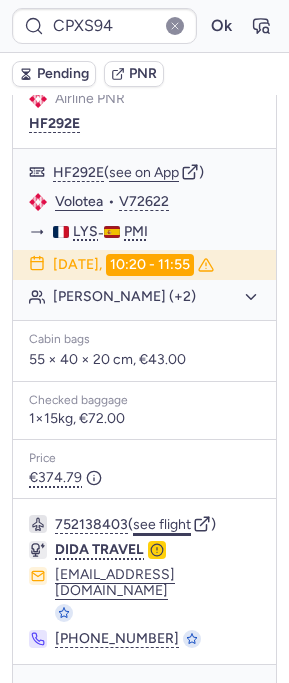scroll, scrollTop: 242, scrollLeft: 0, axis: vertical 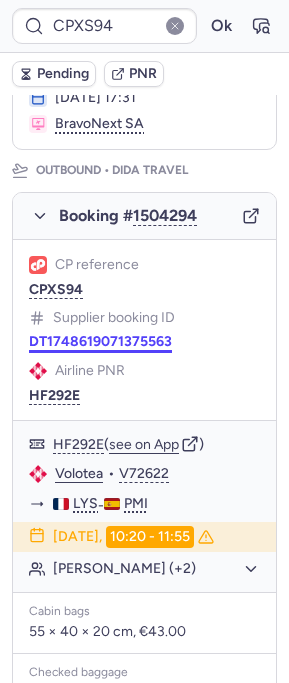 click on "DT1748619071375563" at bounding box center (100, 342) 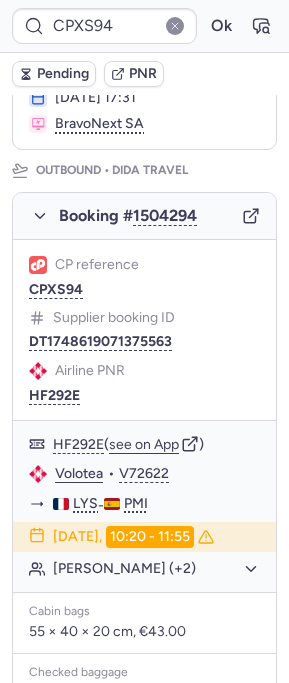 type on "CPN23D" 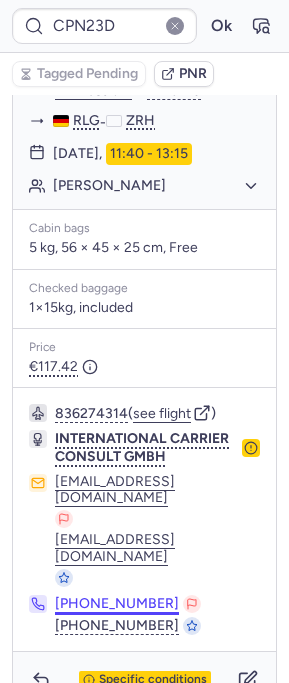 scroll, scrollTop: 393, scrollLeft: 0, axis: vertical 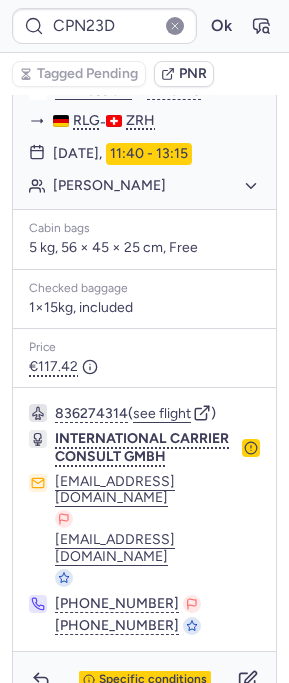 drag, startPoint x: 246, startPoint y: 537, endPoint x: 47, endPoint y: 527, distance: 199.2511 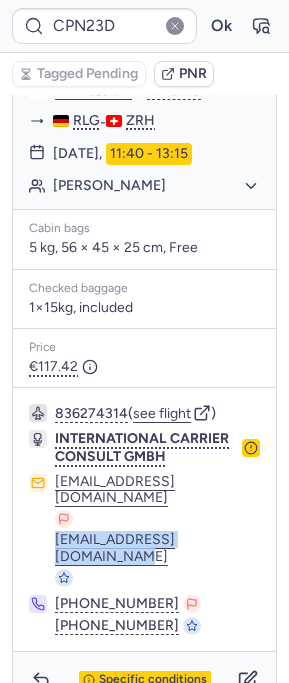 drag, startPoint x: 48, startPoint y: 512, endPoint x: 241, endPoint y: 515, distance: 193.02332 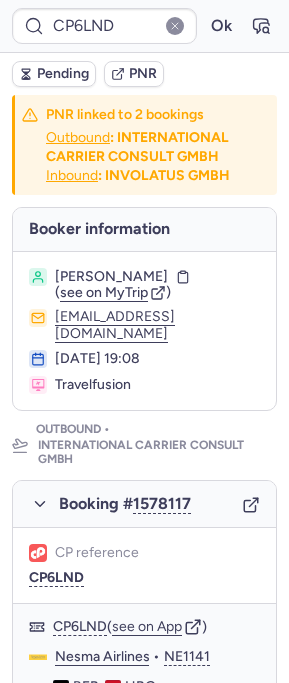 type on "CPN23D" 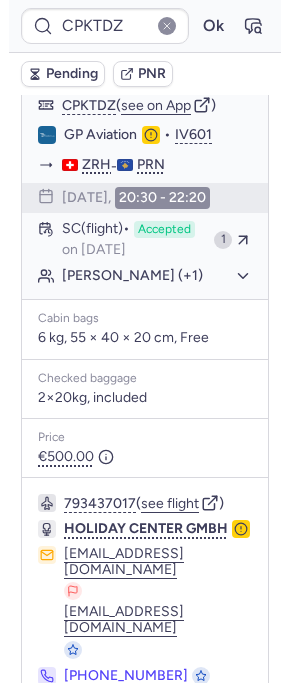 scroll, scrollTop: 361, scrollLeft: 0, axis: vertical 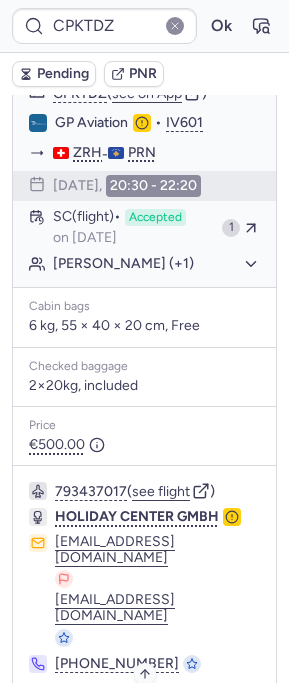 click on "Specific conditions" at bounding box center (153, 718) 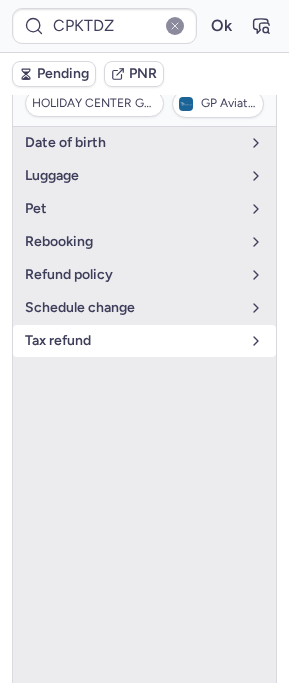 click on "tax refund" at bounding box center [144, 341] 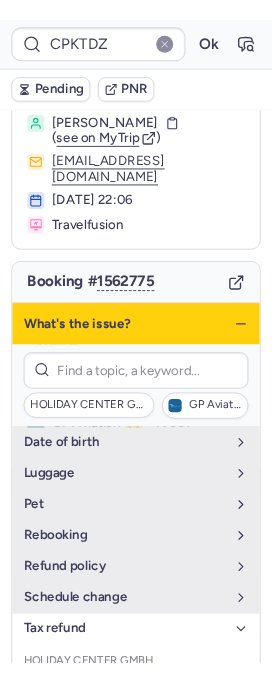 scroll, scrollTop: 0, scrollLeft: 0, axis: both 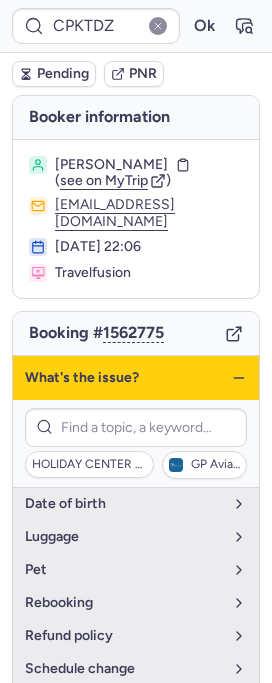 click 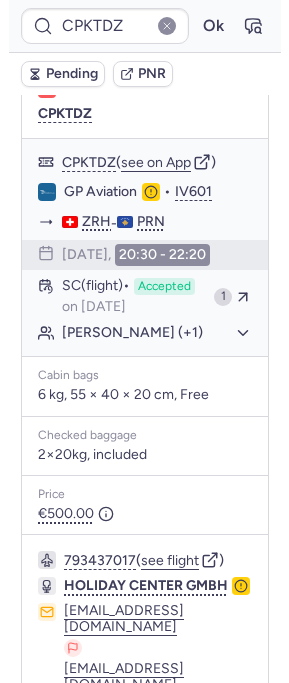 scroll, scrollTop: 361, scrollLeft: 0, axis: vertical 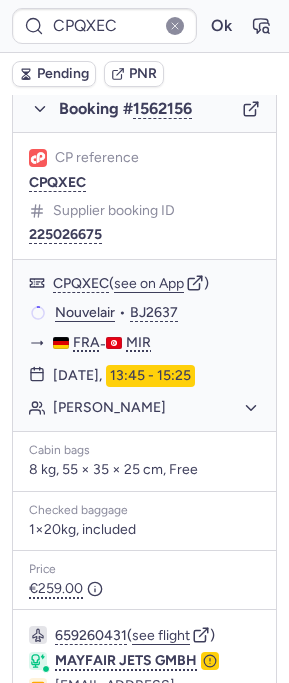 type on "CP4XQB" 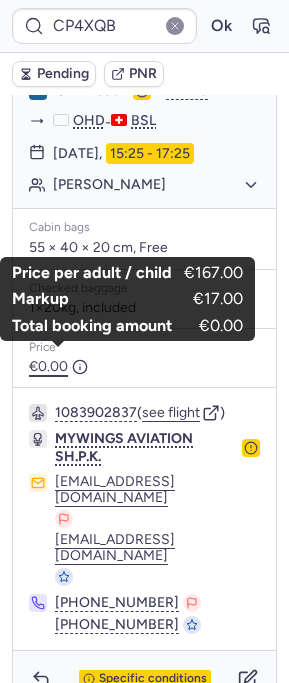 scroll, scrollTop: 1236, scrollLeft: 0, axis: vertical 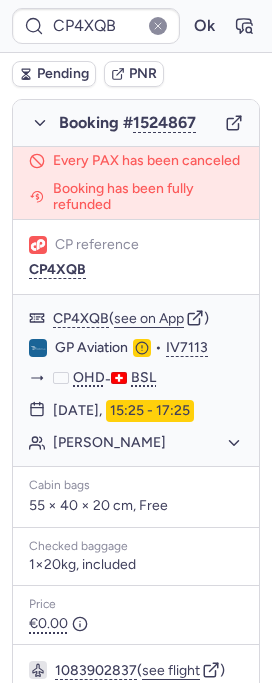 type on "CPXA4P" 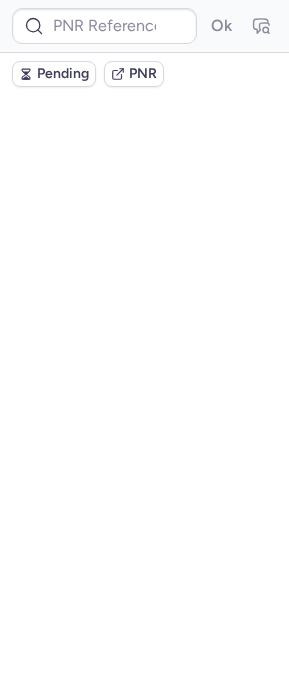 scroll, scrollTop: 1178, scrollLeft: 0, axis: vertical 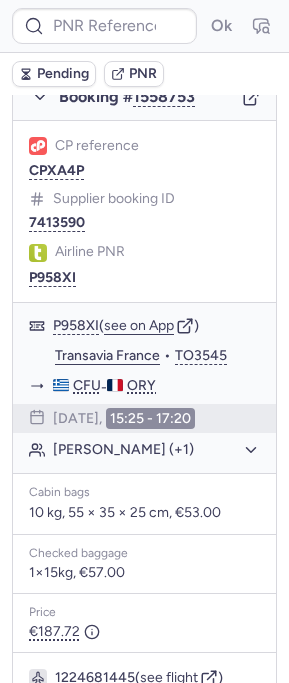 type on "CPXA4P" 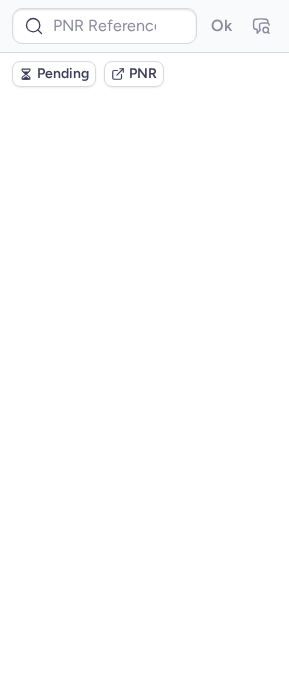 scroll, scrollTop: 0, scrollLeft: 0, axis: both 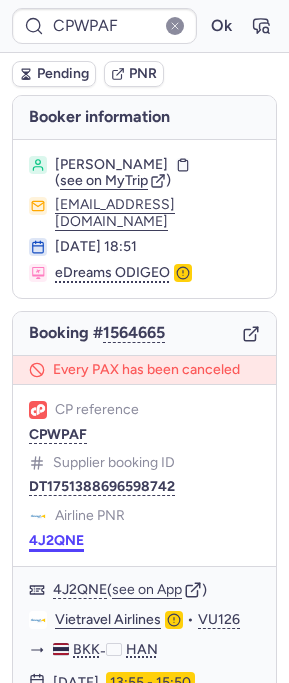 click on "4J2QNE" at bounding box center (56, 541) 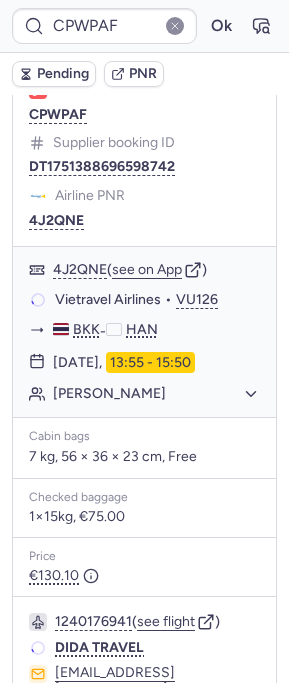 scroll, scrollTop: 313, scrollLeft: 0, axis: vertical 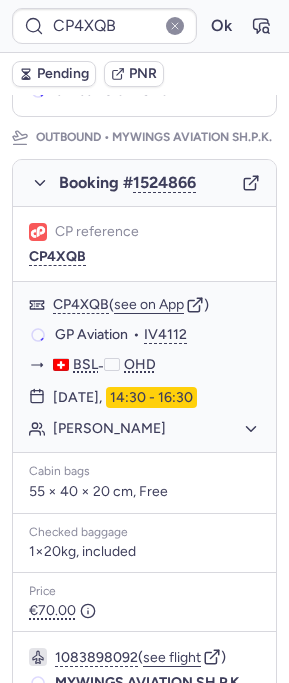 type on "CPQXEC" 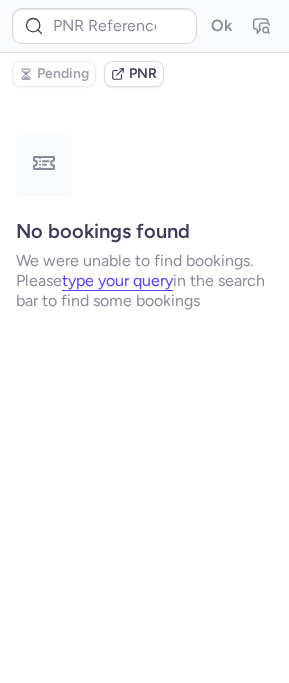 scroll, scrollTop: 0, scrollLeft: 0, axis: both 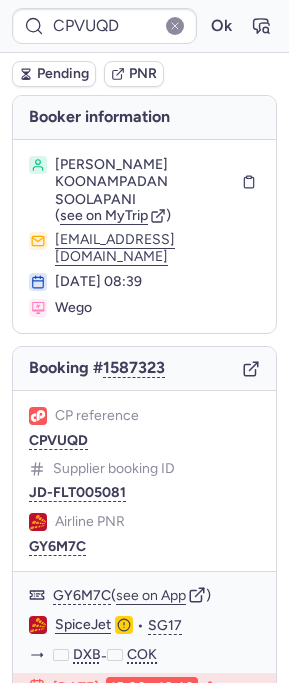 type on "CPAWOI" 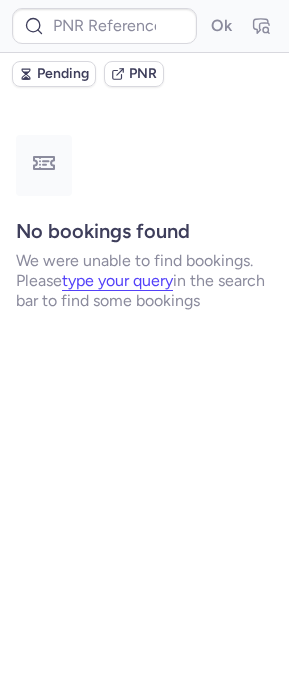 type on "CPXA4P" 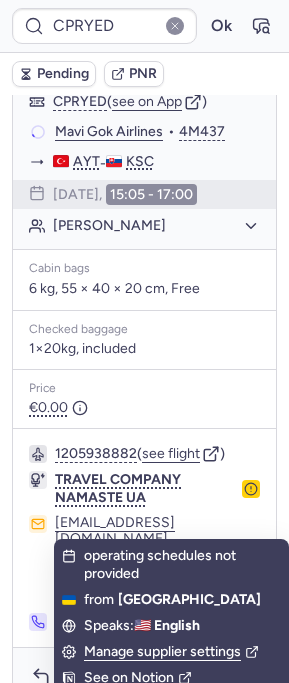 scroll, scrollTop: 25, scrollLeft: 0, axis: vertical 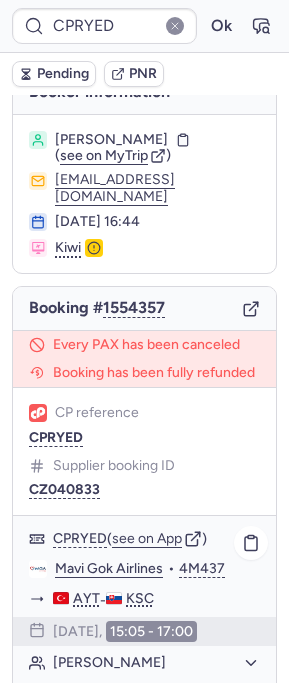 type on "CPWPAF" 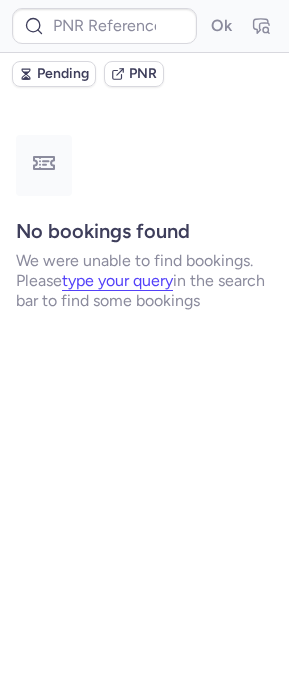 scroll, scrollTop: 0, scrollLeft: 0, axis: both 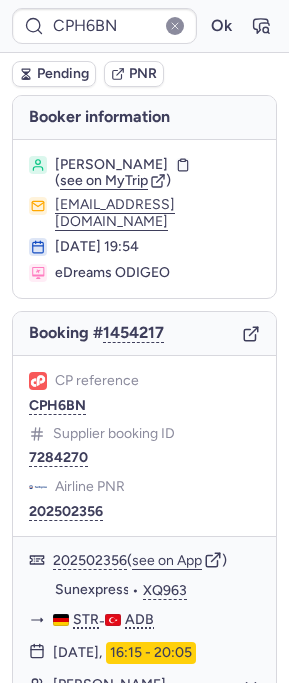 type on "CPBRXS" 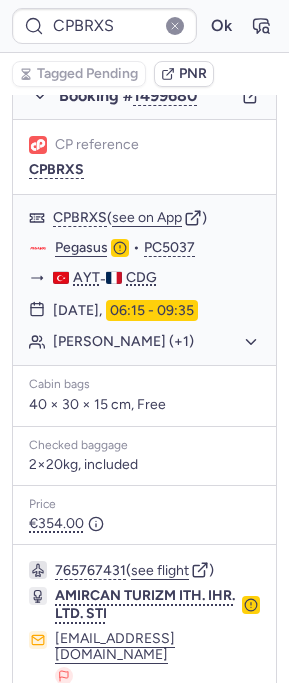 scroll, scrollTop: 0, scrollLeft: 0, axis: both 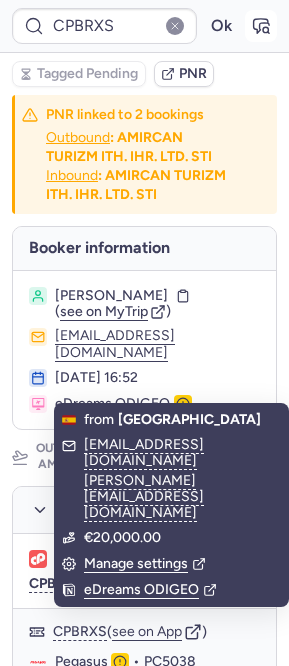 click 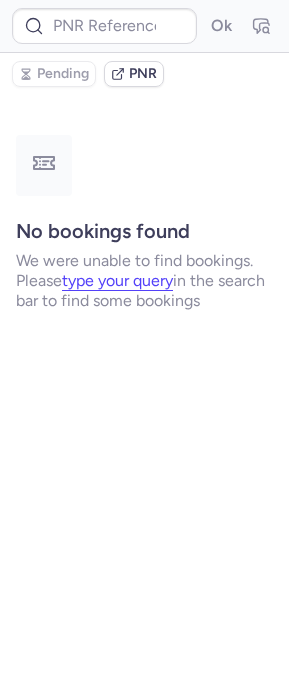 type on "CPBRXS" 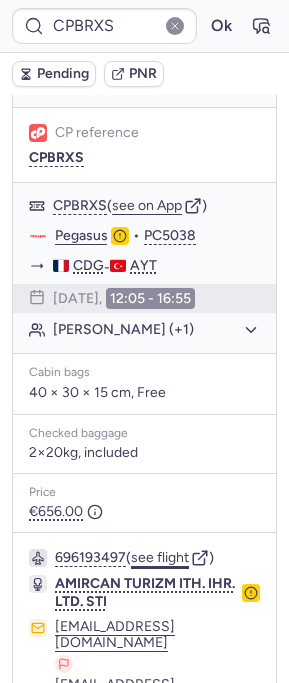 scroll, scrollTop: 490, scrollLeft: 0, axis: vertical 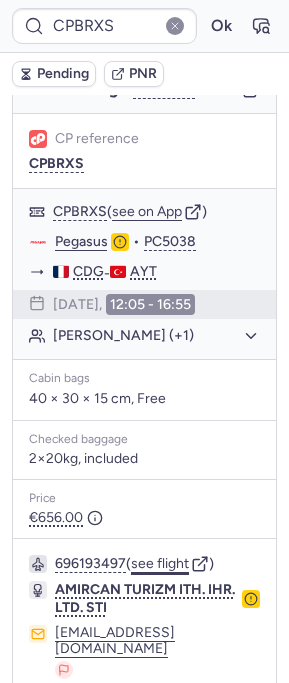 click on "see flight" 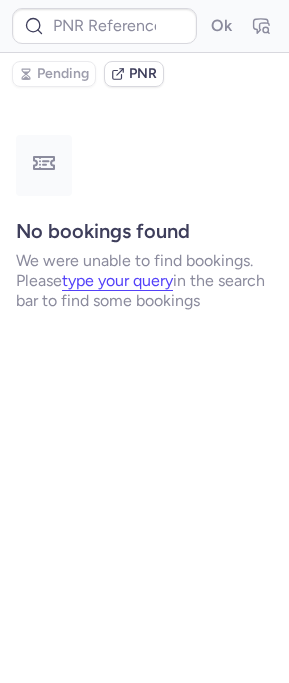 scroll, scrollTop: 0, scrollLeft: 0, axis: both 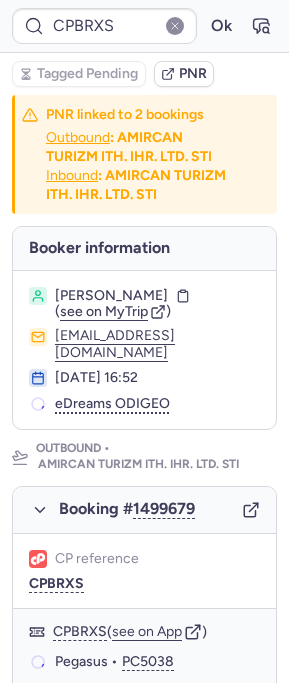 type on "CPH6BN" 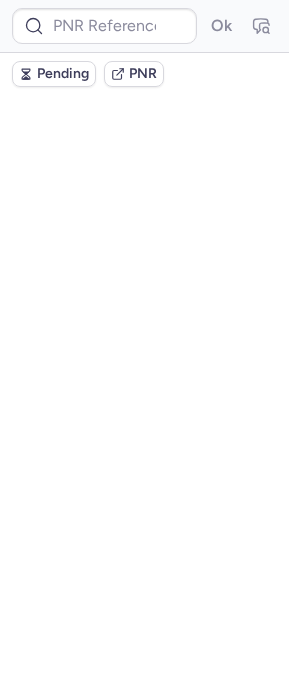 scroll, scrollTop: 0, scrollLeft: 0, axis: both 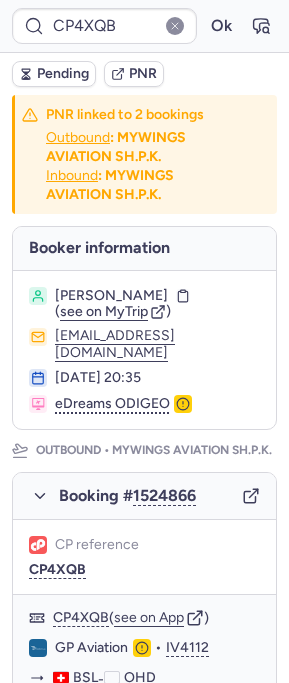 type on "CPBRXS" 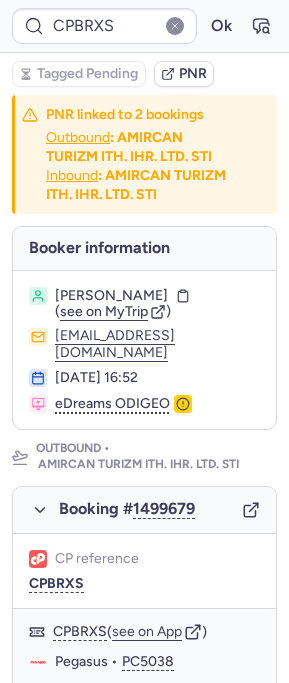 type 